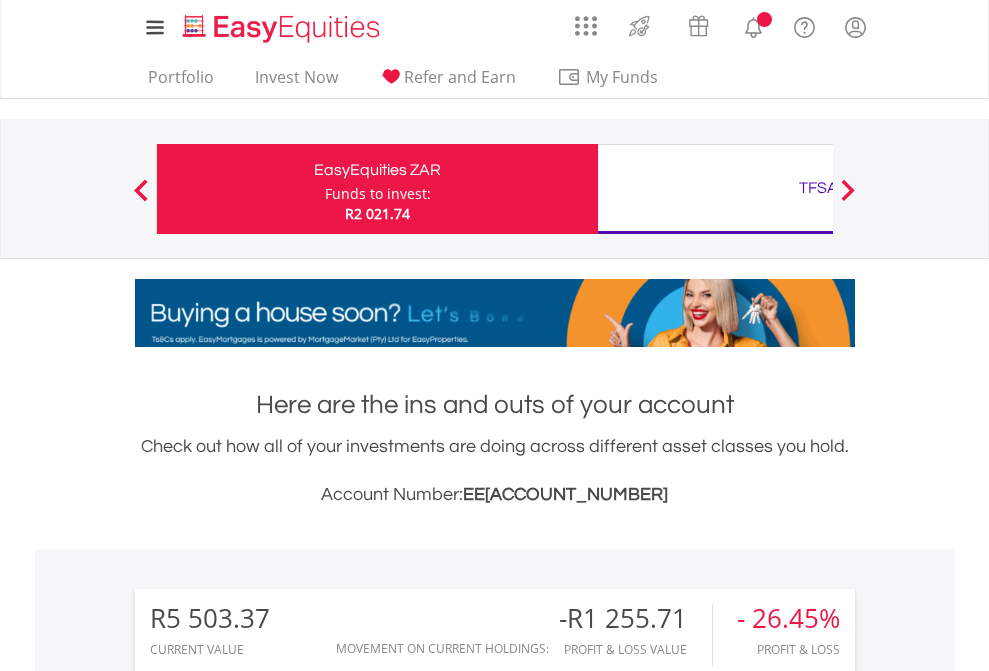 scroll, scrollTop: 0, scrollLeft: 0, axis: both 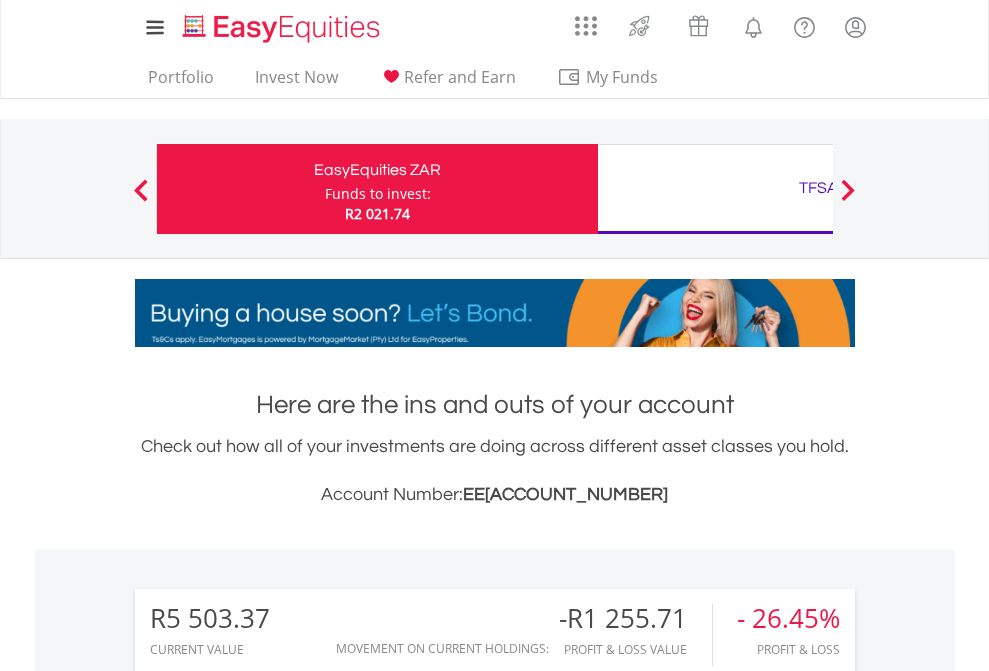 click on "Funds to invest:" at bounding box center [378, 194] 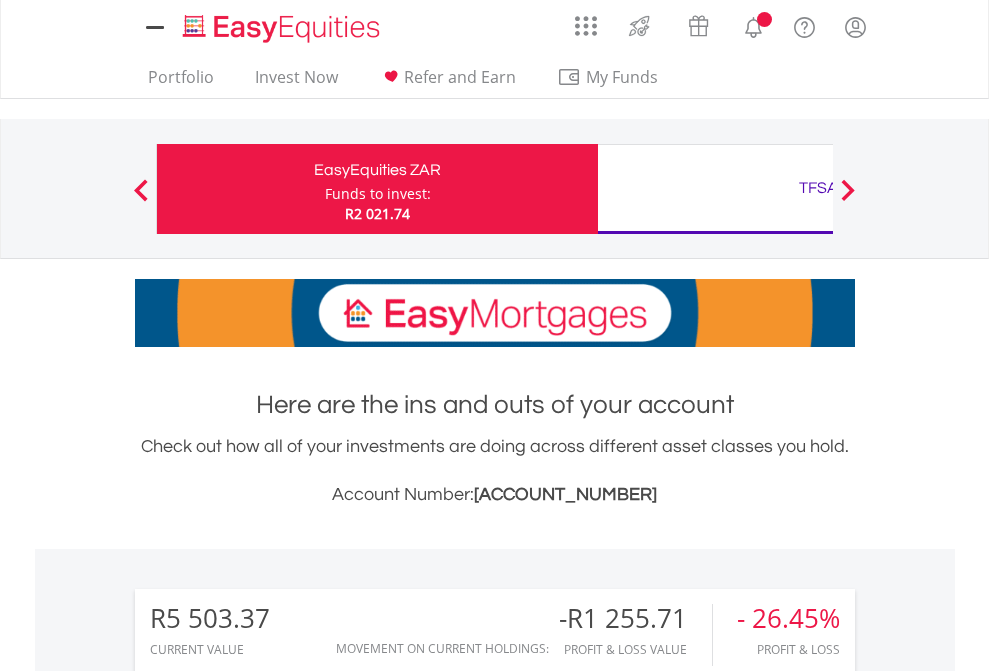 scroll, scrollTop: 0, scrollLeft: 0, axis: both 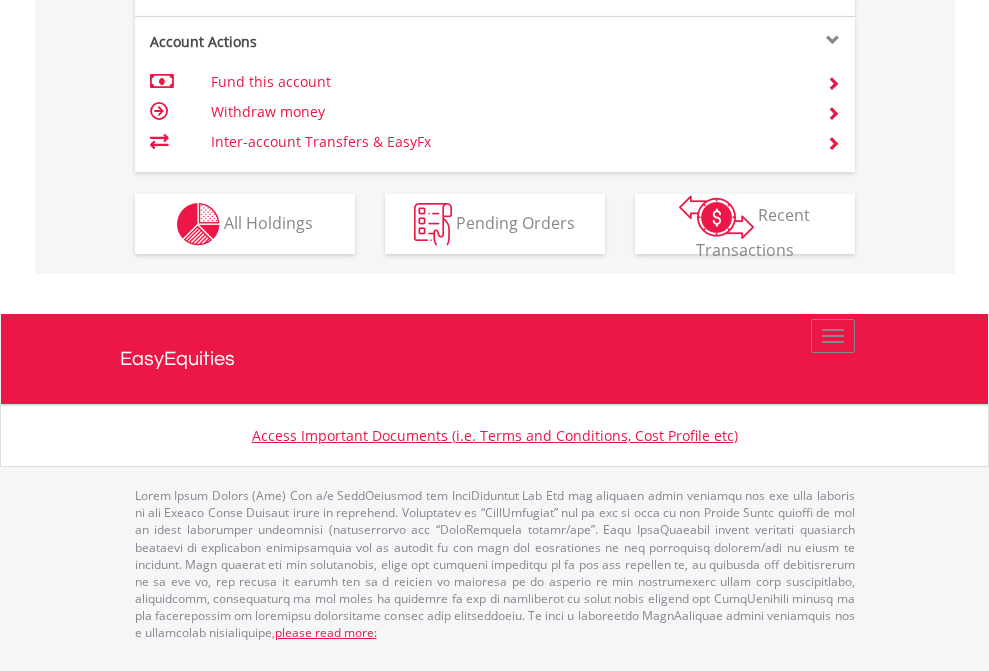 click on "Investment types" at bounding box center [706, -337] 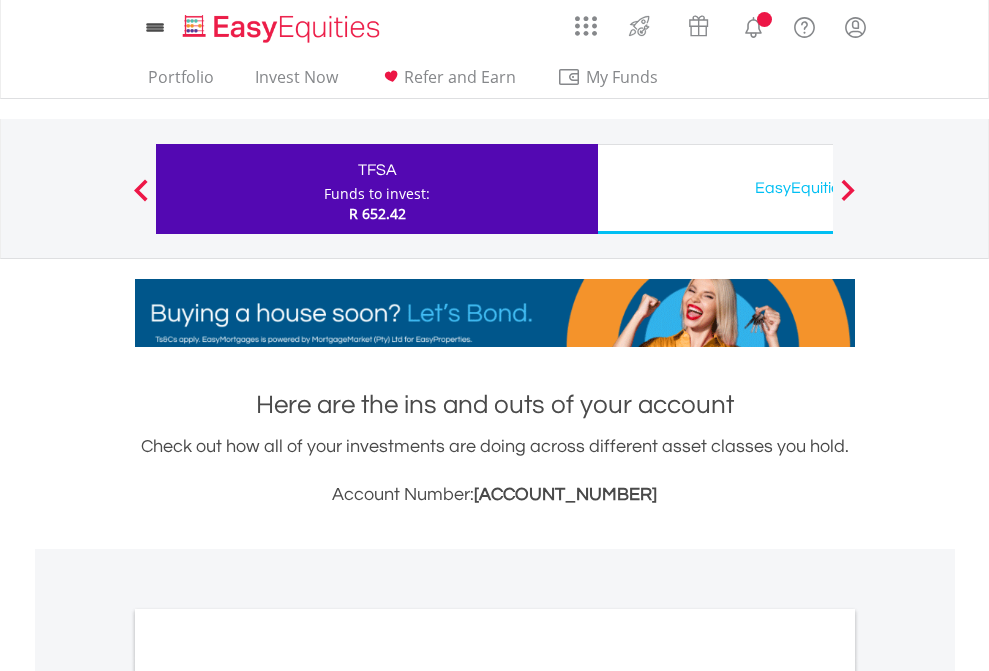 scroll, scrollTop: 0, scrollLeft: 0, axis: both 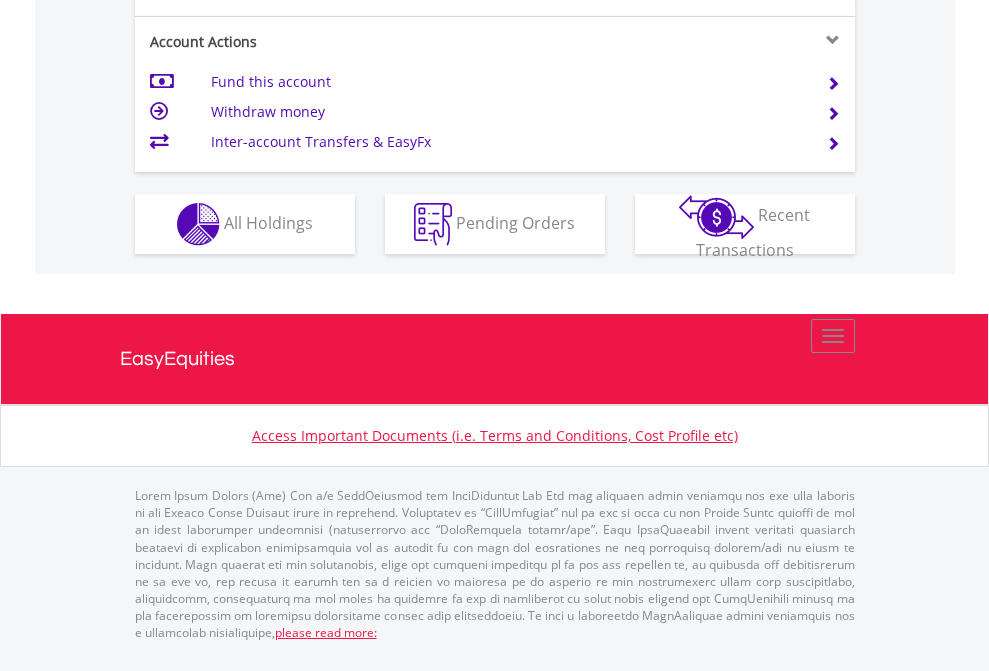 click on "Investment types" at bounding box center [706, -337] 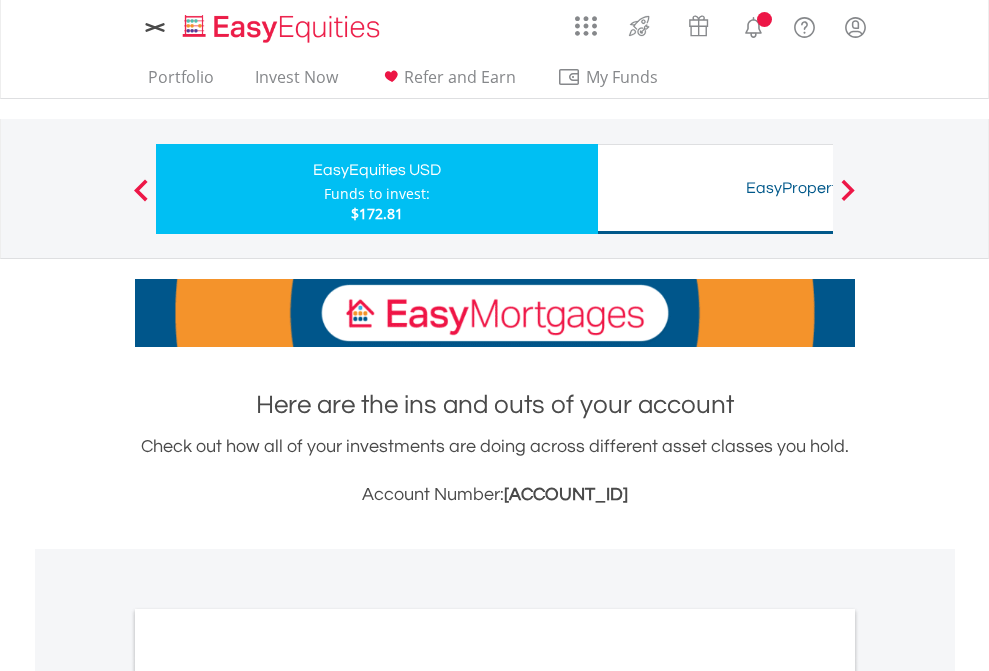 scroll, scrollTop: 0, scrollLeft: 0, axis: both 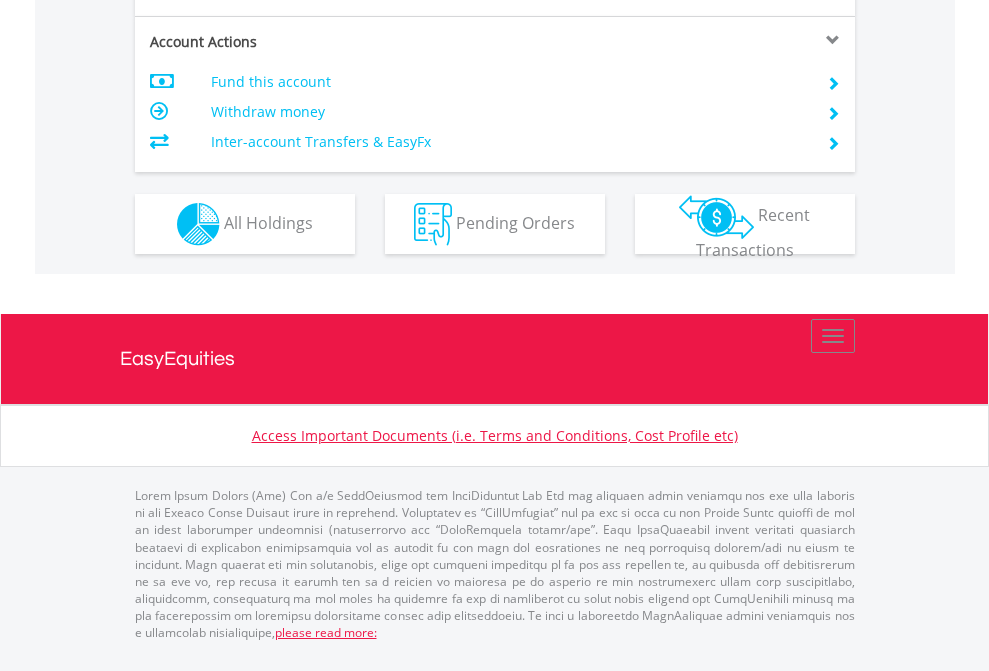 click on "Investment types" at bounding box center [706, -337] 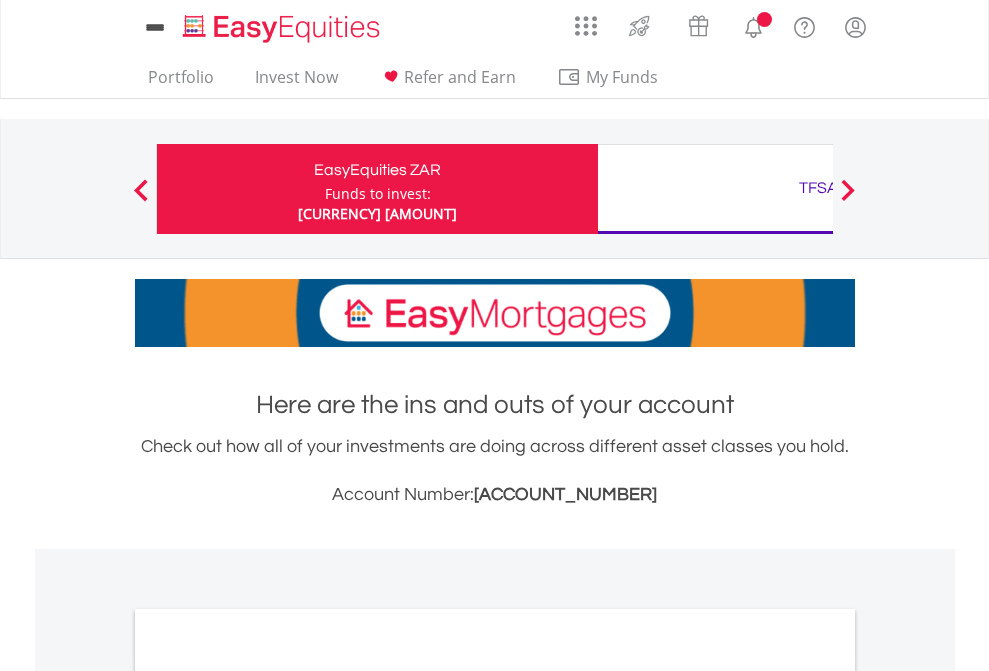 scroll, scrollTop: 0, scrollLeft: 0, axis: both 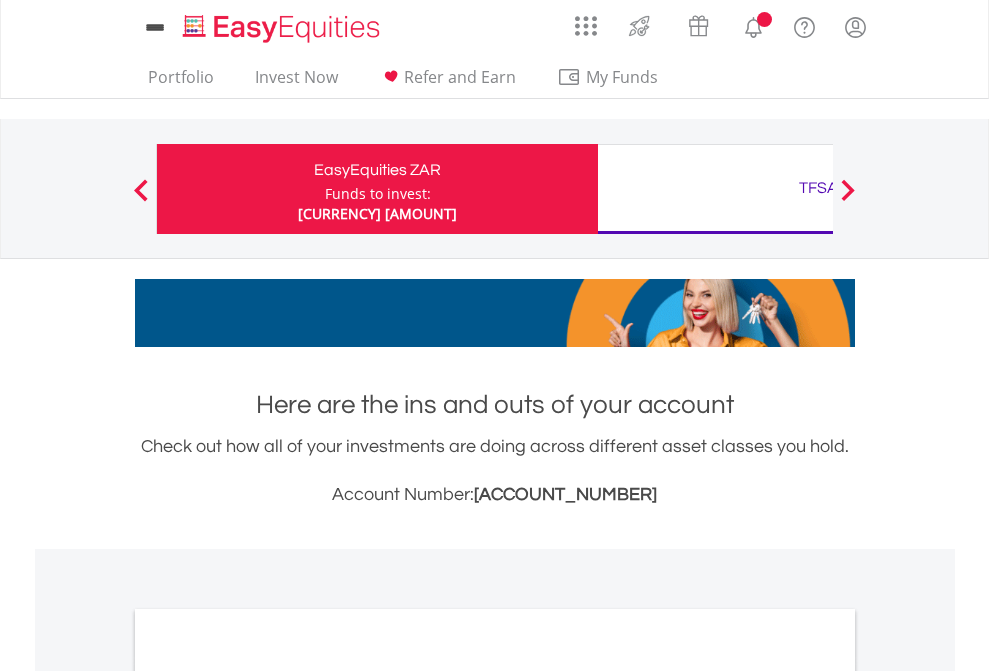 click on "All Holdings" at bounding box center (268, 1096) 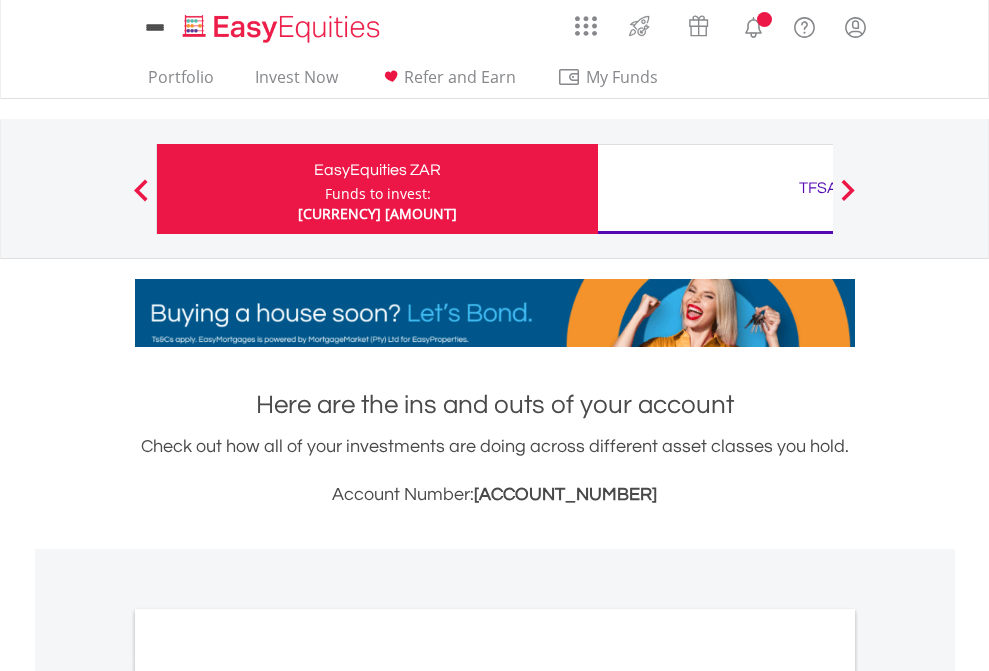 scroll, scrollTop: 1202, scrollLeft: 0, axis: vertical 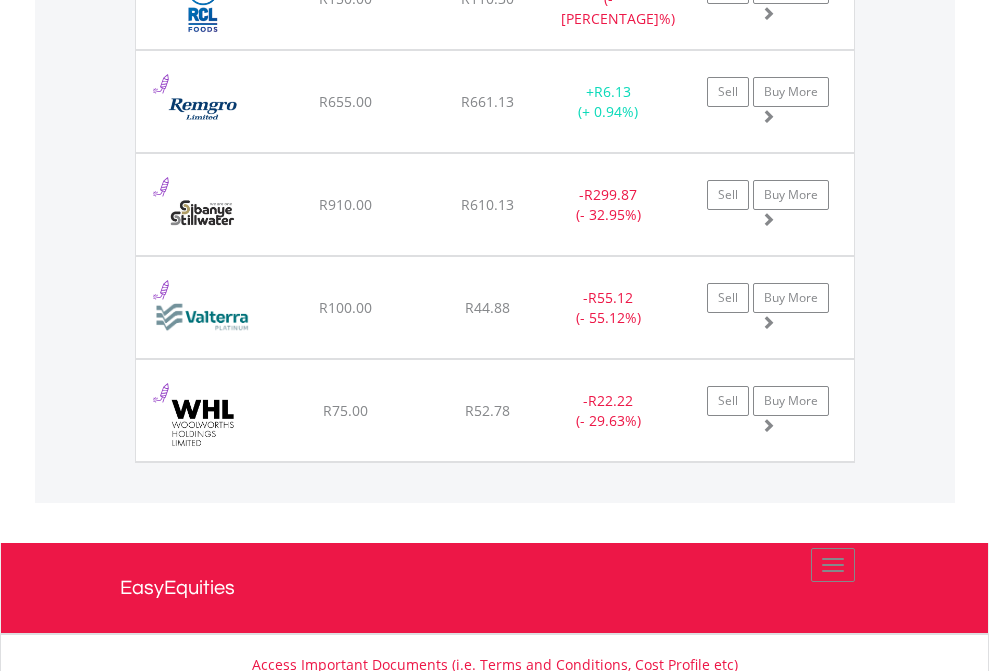 click on "TFSA" at bounding box center (818, -2116) 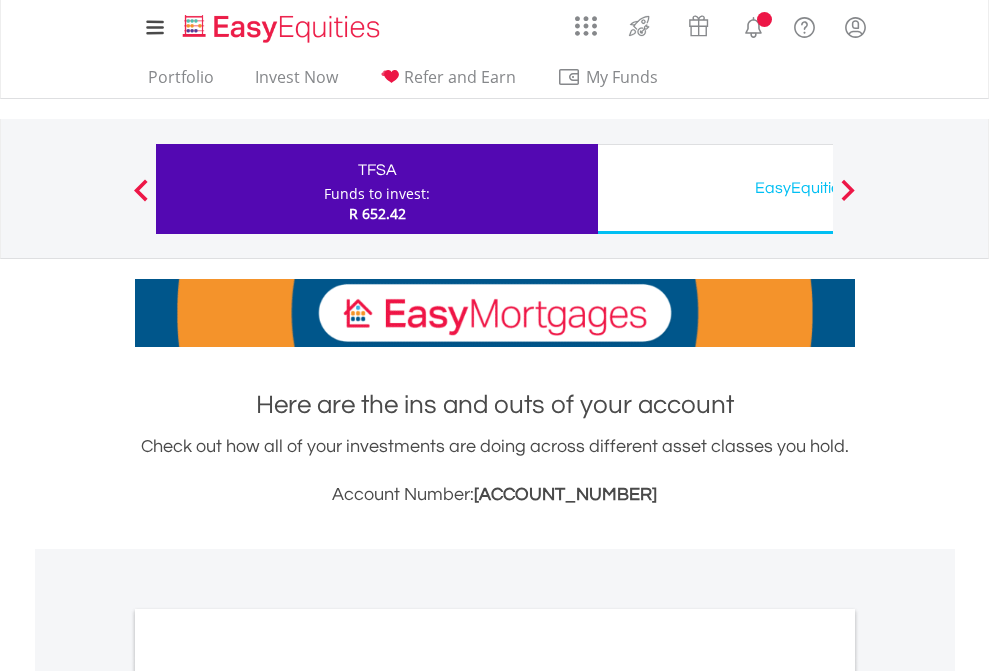 scroll, scrollTop: 1573, scrollLeft: 0, axis: vertical 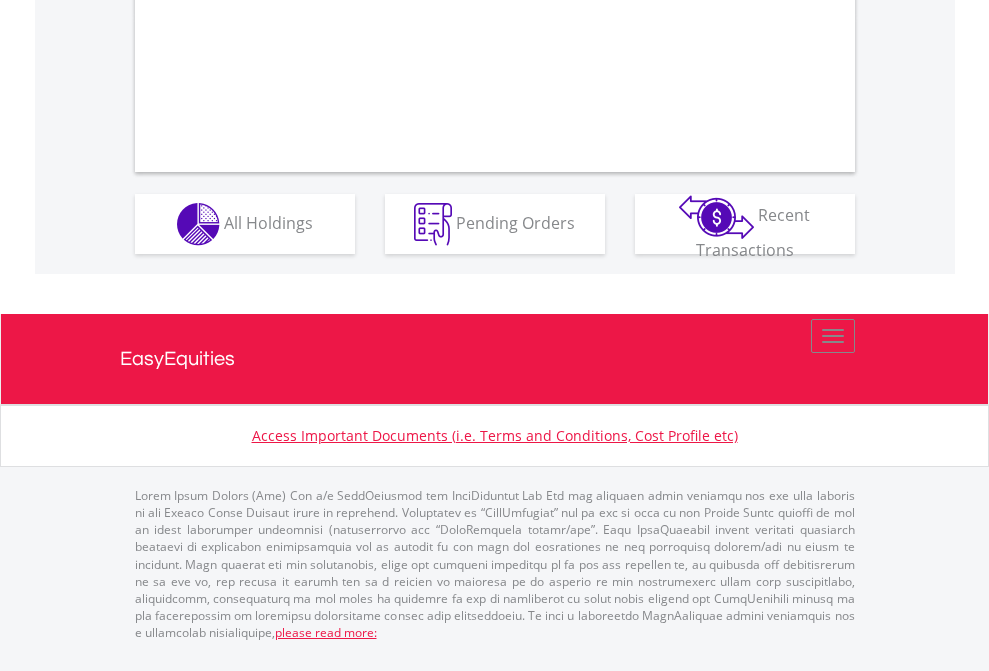 click on "All Holdings" at bounding box center [268, 222] 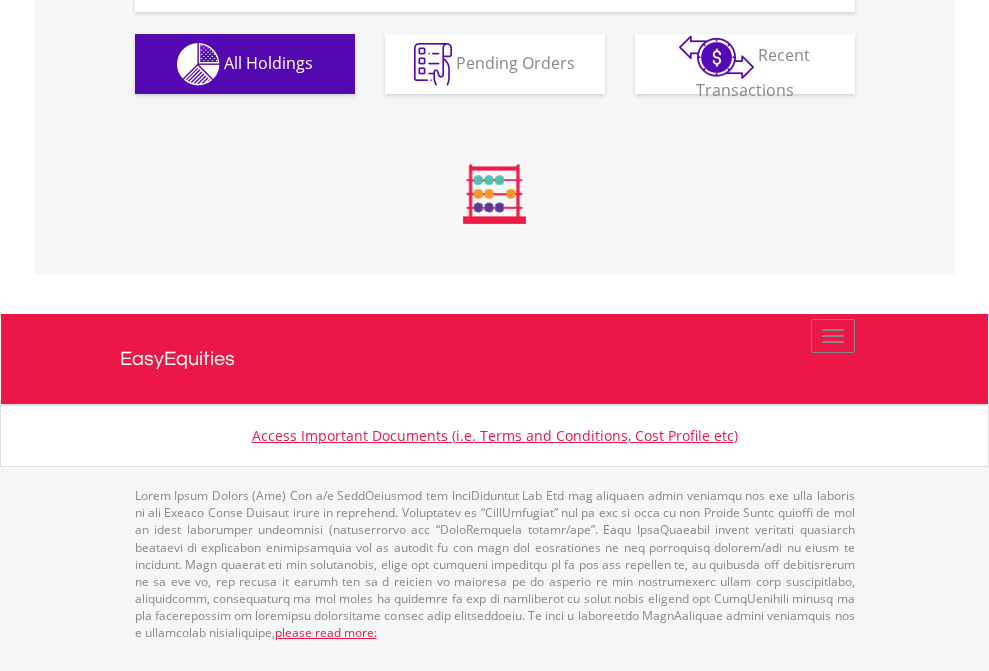 scroll, scrollTop: 999808, scrollLeft: 999687, axis: both 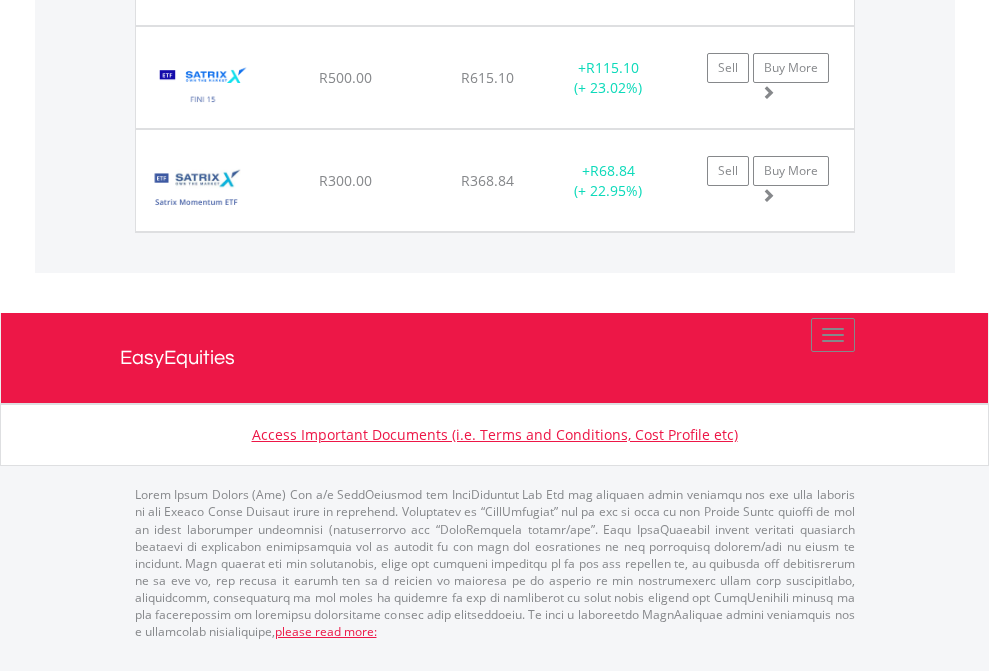 click on "EasyEquities USD" at bounding box center (818, -1625) 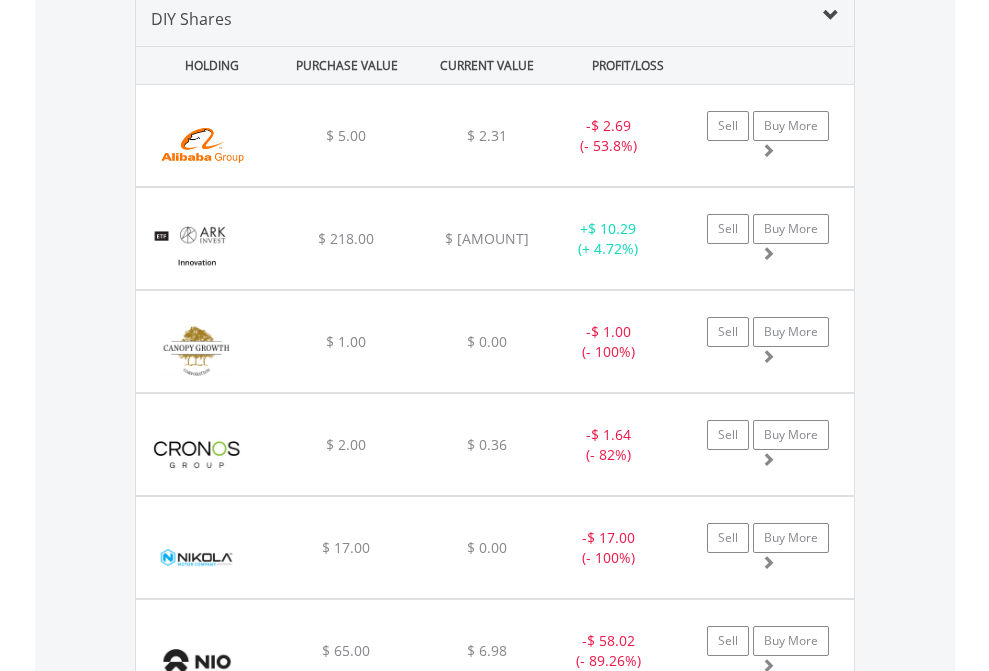 scroll, scrollTop: 1933, scrollLeft: 0, axis: vertical 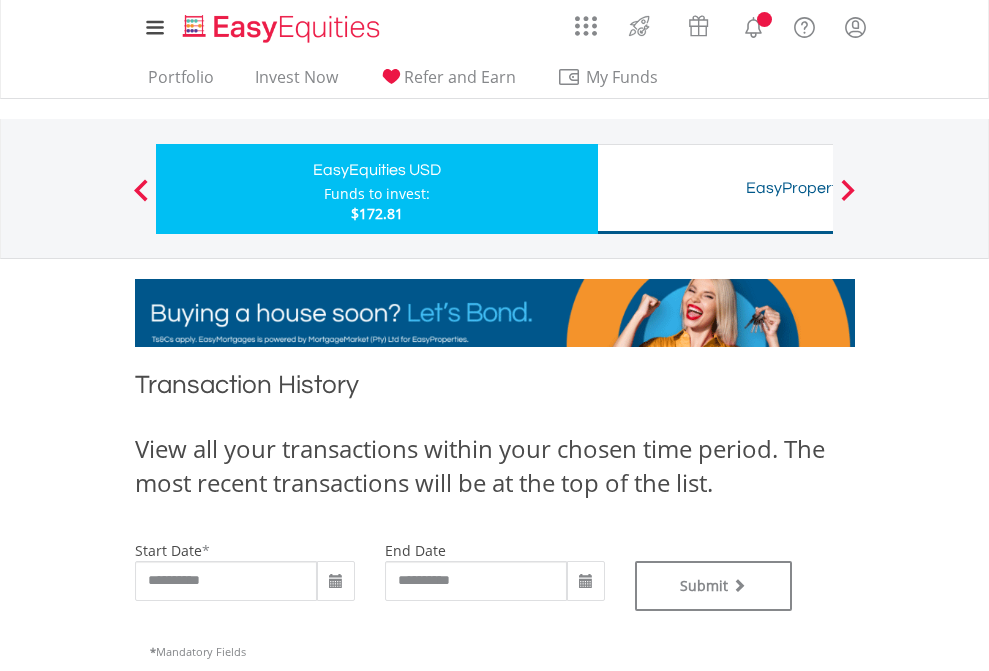 type on "**********" 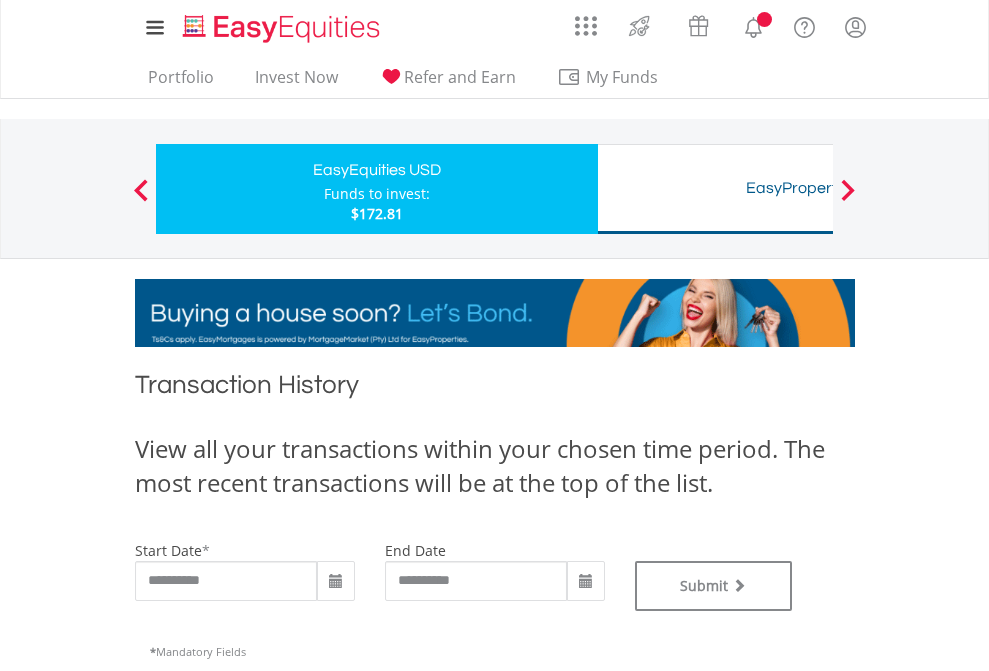 type on "**********" 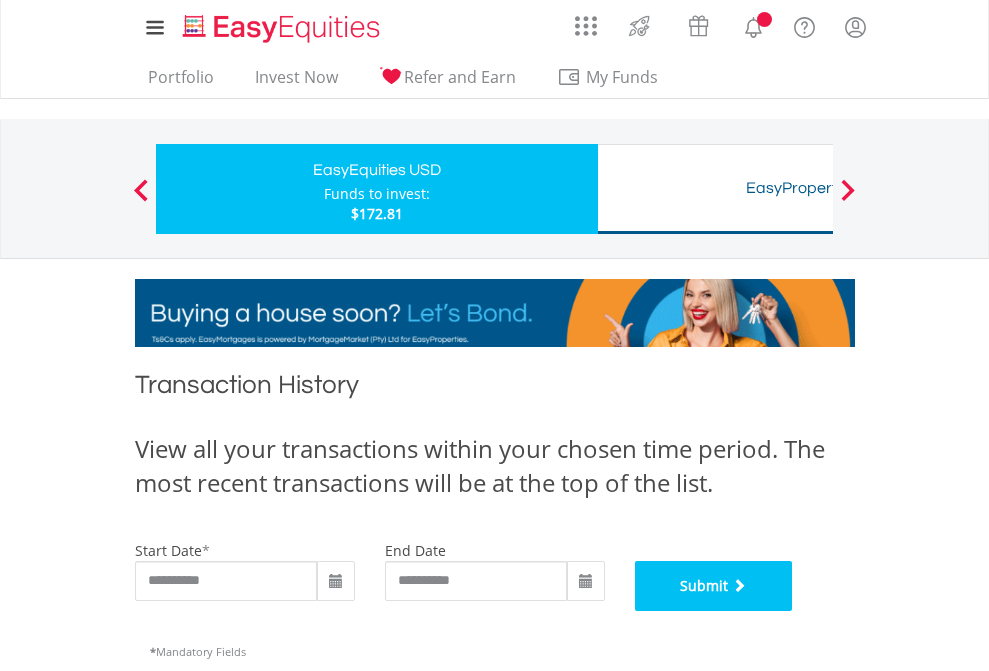 click on "Submit" at bounding box center [714, 586] 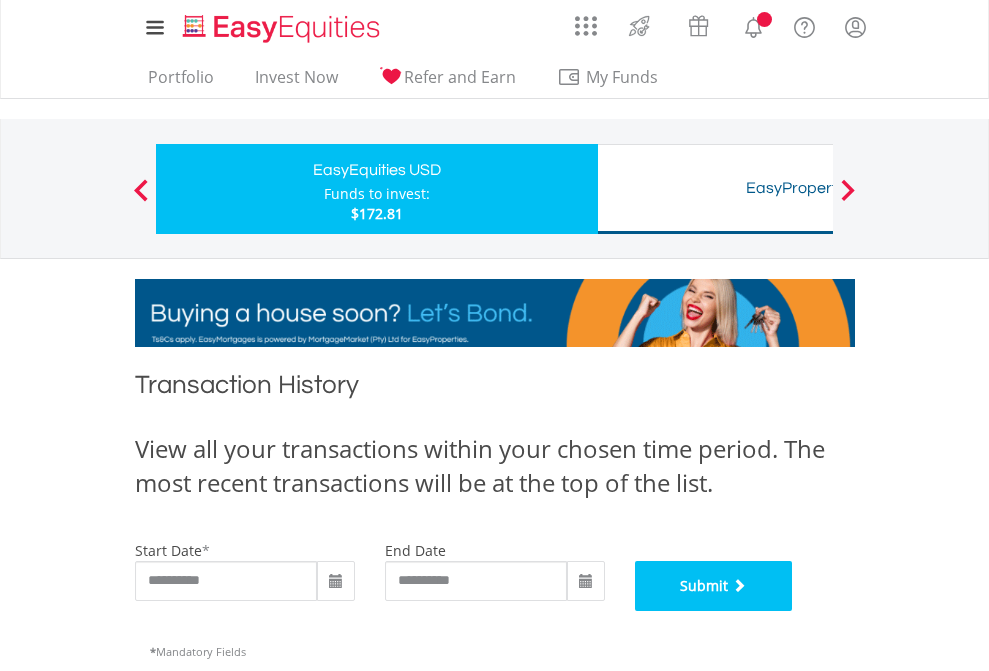 scroll, scrollTop: 811, scrollLeft: 0, axis: vertical 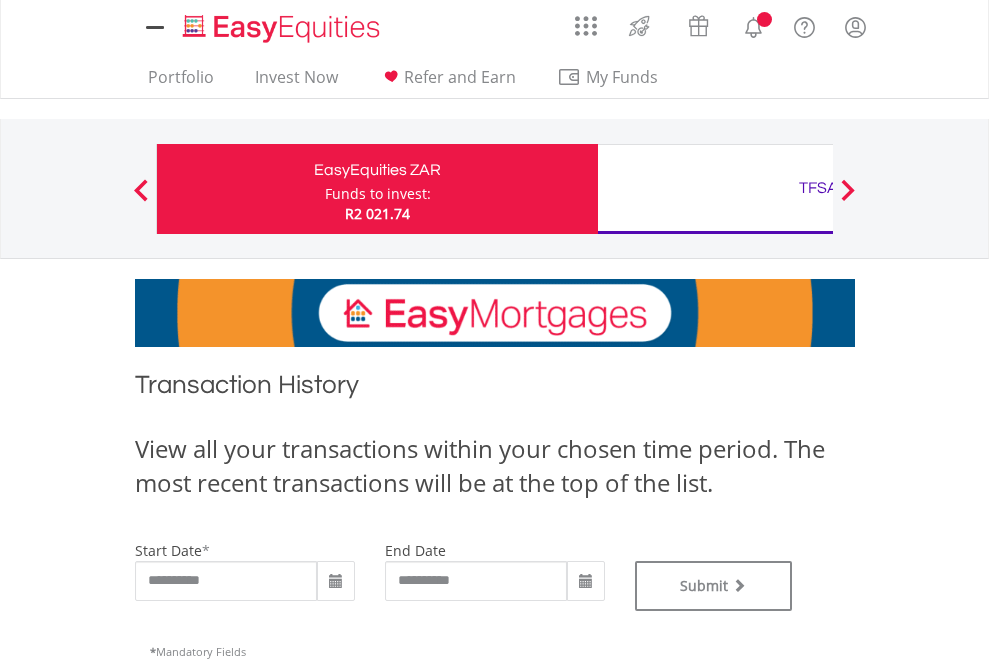 click on "TFSA" at bounding box center (818, 188) 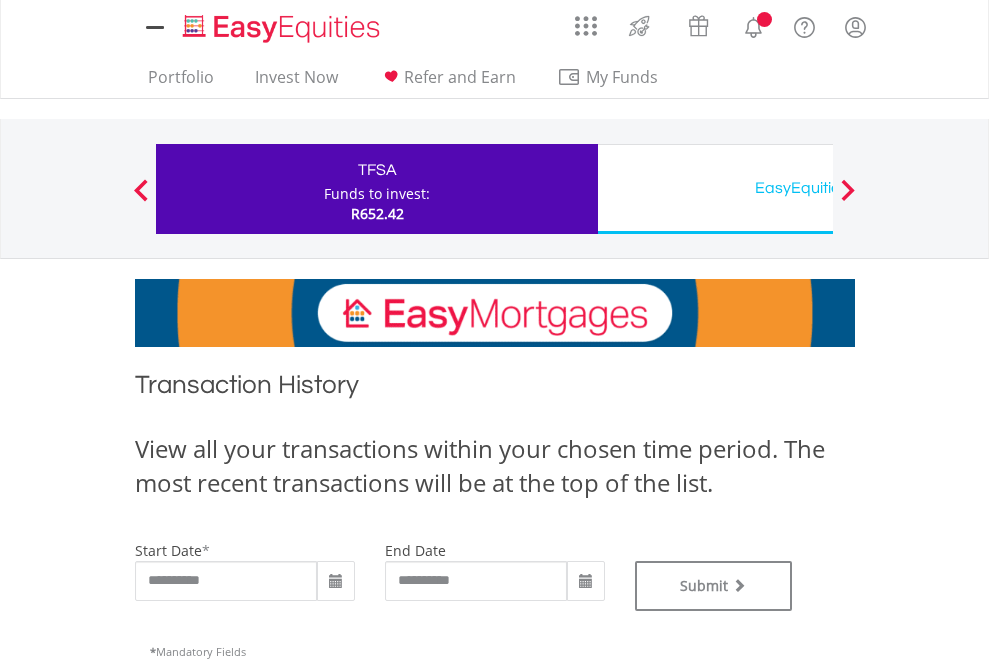 scroll, scrollTop: 0, scrollLeft: 0, axis: both 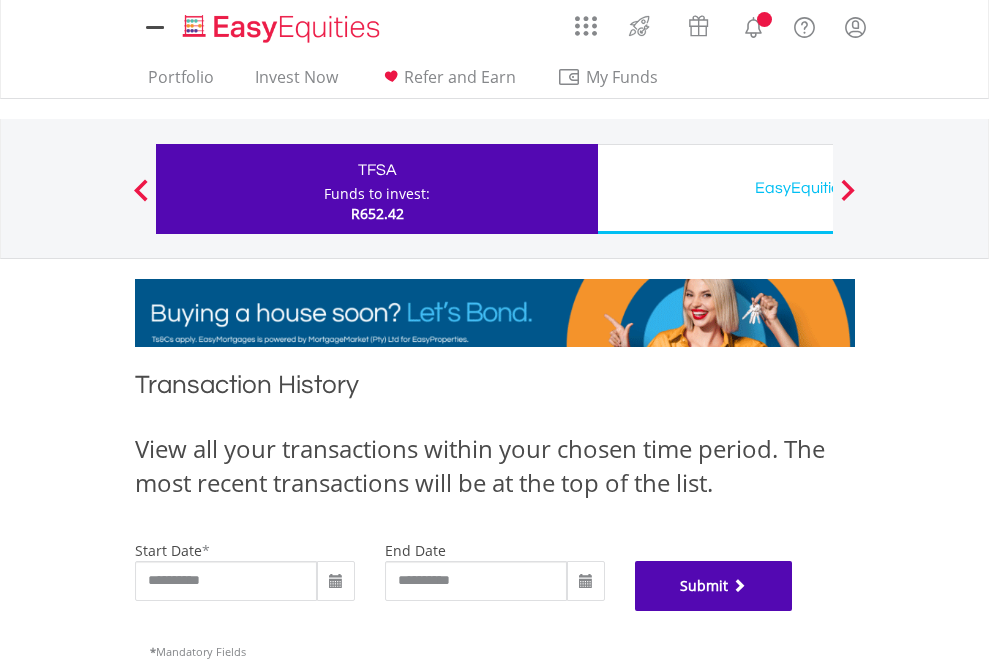 click on "Submit" at bounding box center (714, 586) 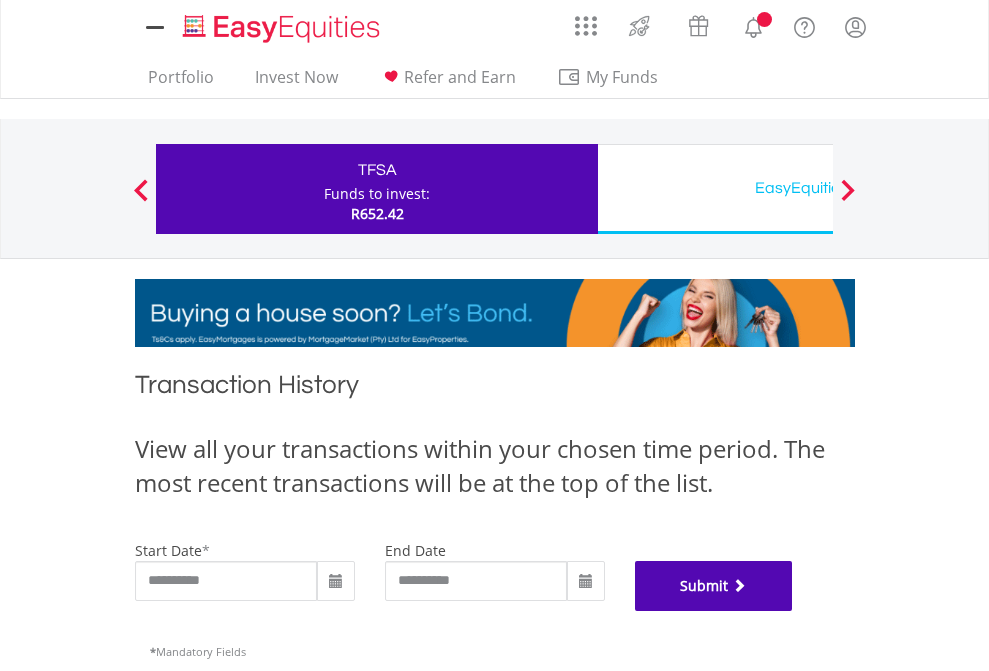 scroll, scrollTop: 811, scrollLeft: 0, axis: vertical 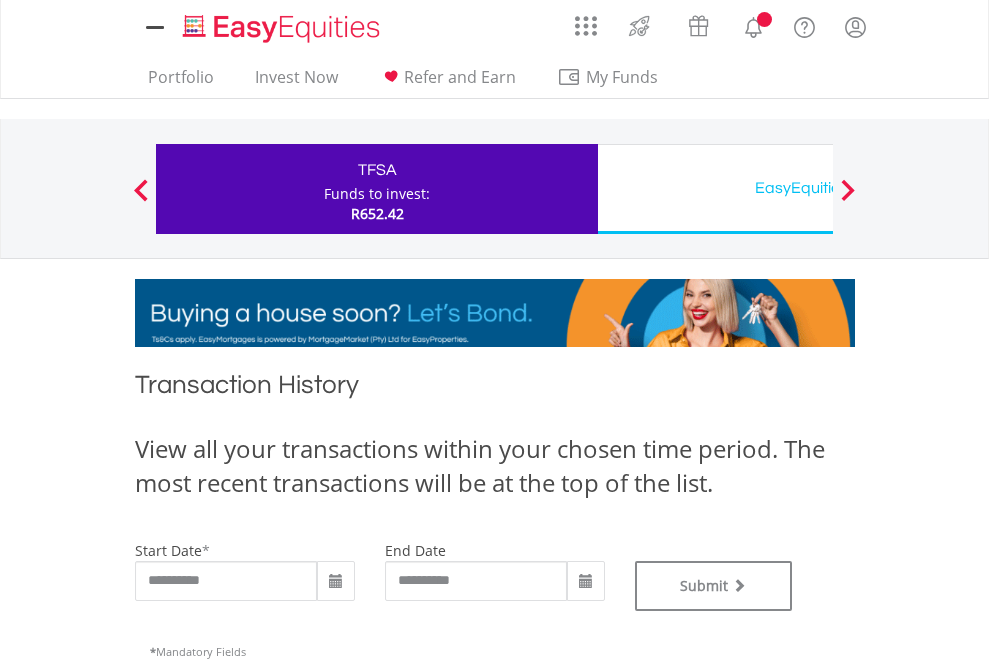 click on "EasyEquities USD" at bounding box center (818, 188) 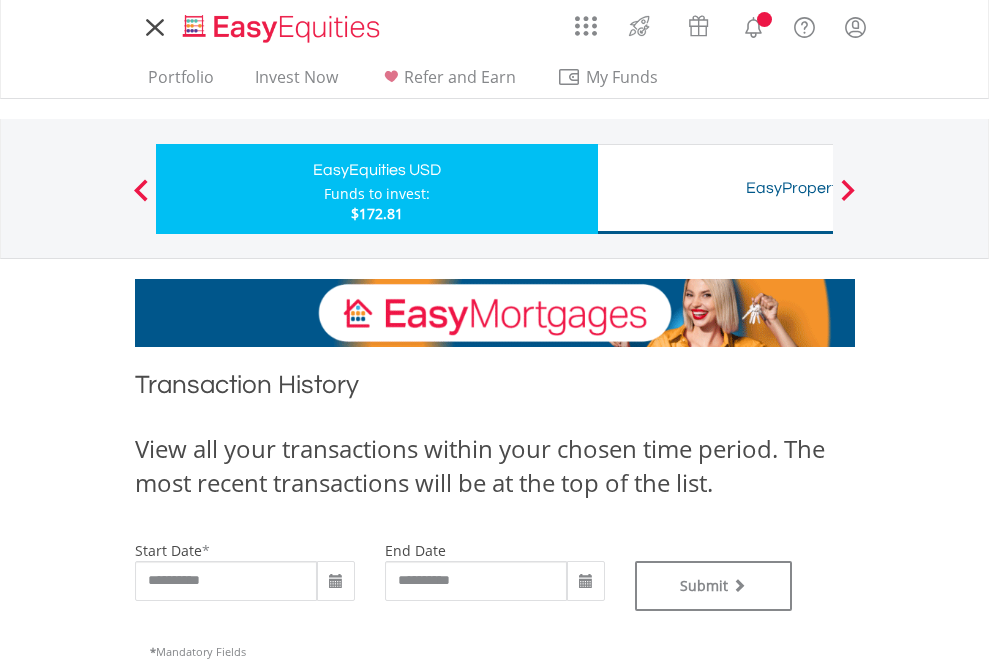 scroll, scrollTop: 0, scrollLeft: 0, axis: both 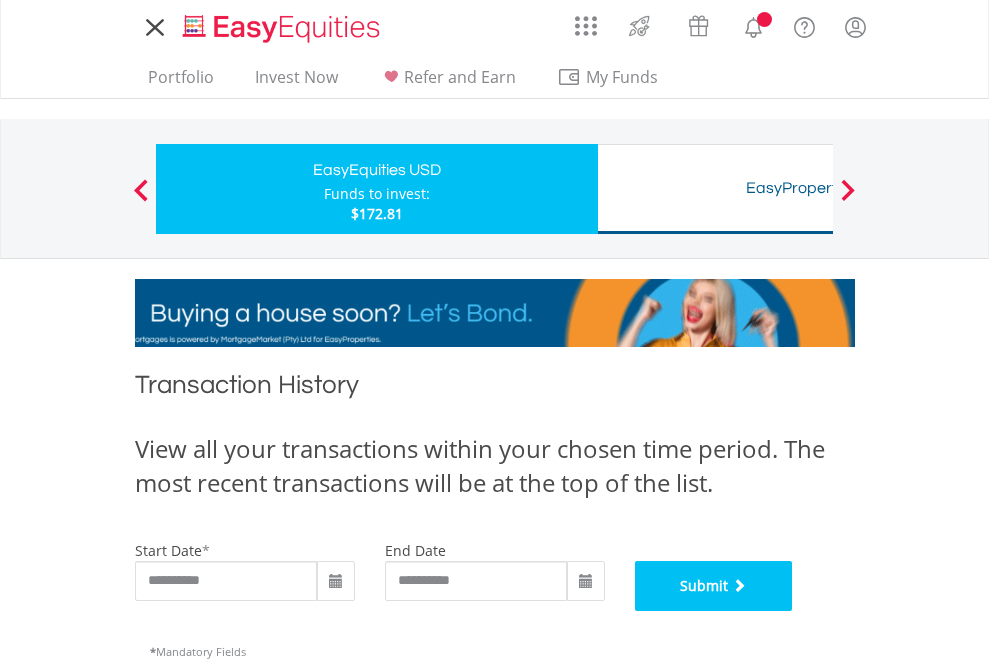 click on "Submit" at bounding box center [714, 586] 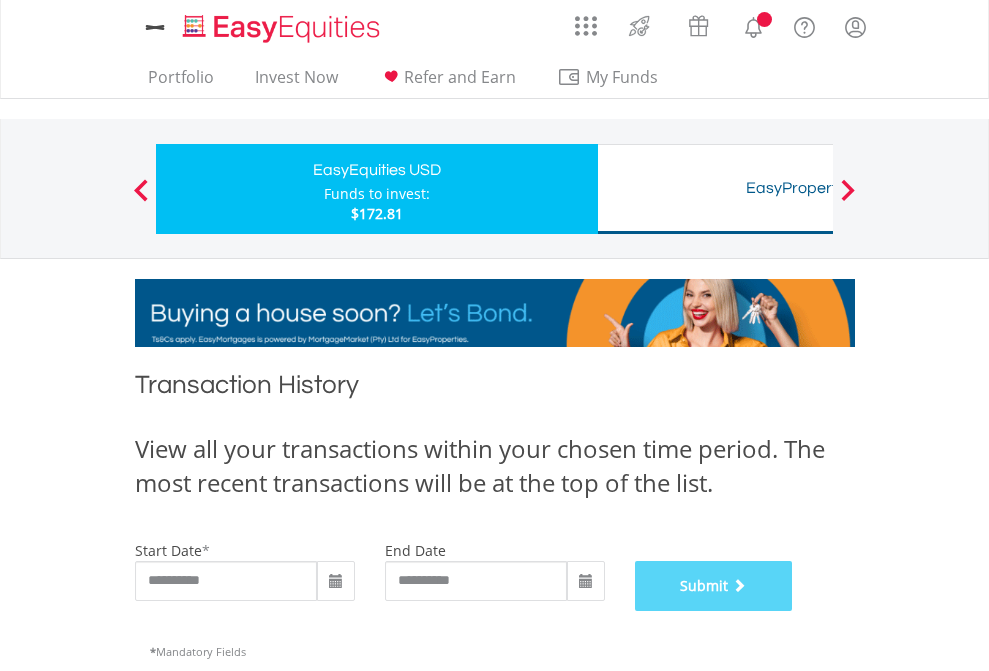 scroll, scrollTop: 811, scrollLeft: 0, axis: vertical 